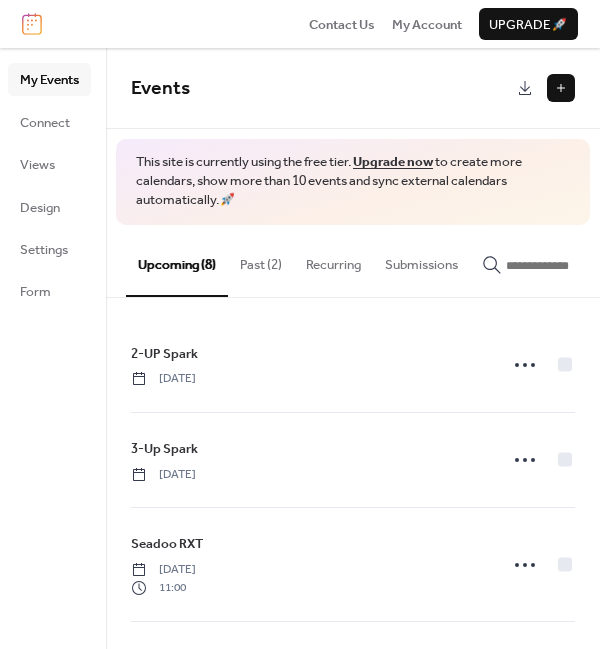 scroll, scrollTop: 0, scrollLeft: 0, axis: both 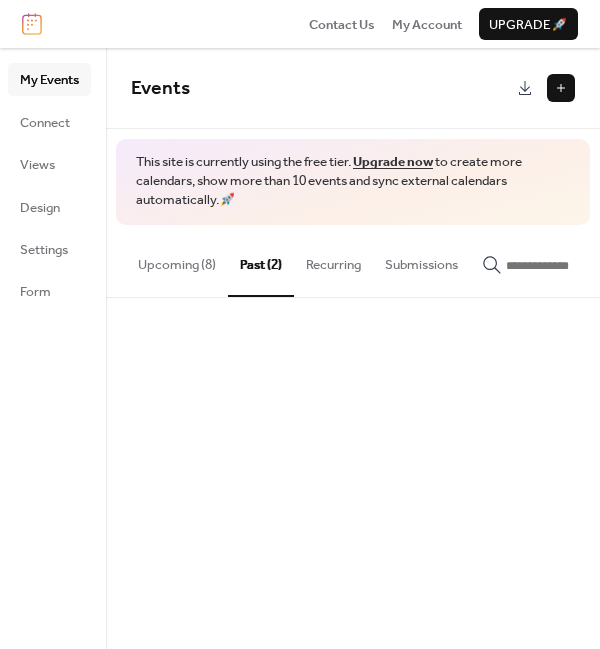 click on "Past (2)" at bounding box center [261, 261] 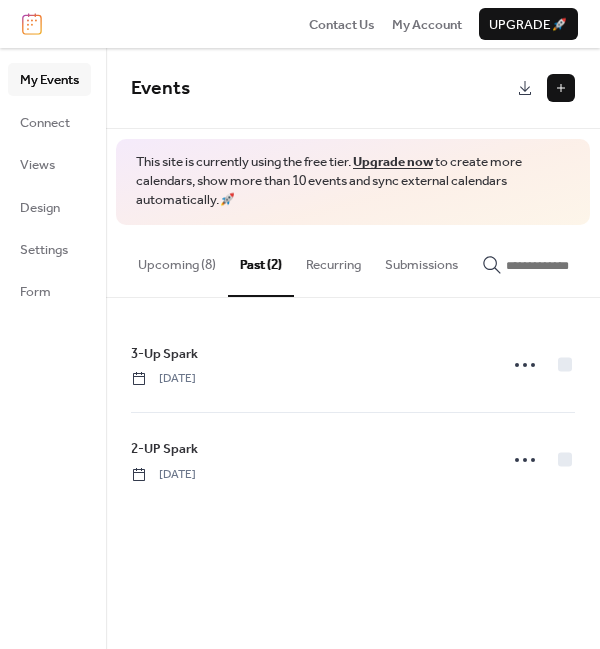 click on "Upcoming (8)" at bounding box center [177, 260] 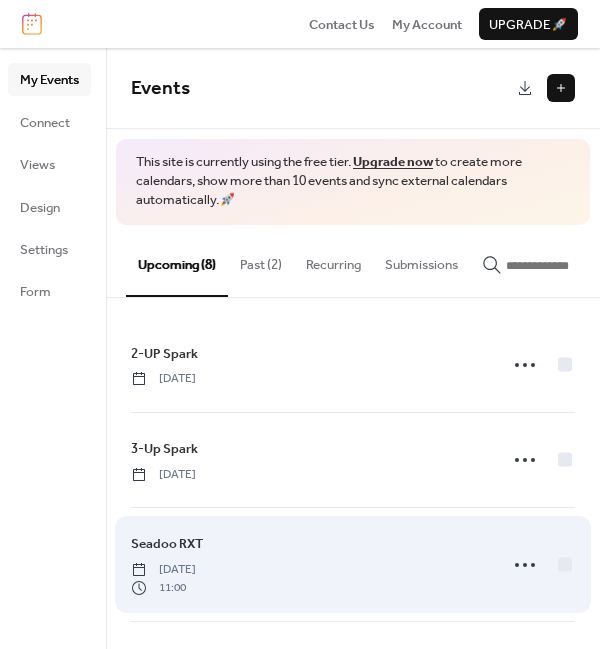 click on "Seadoo RXT Sunday, July 27, 2025 11:00" at bounding box center (308, 564) 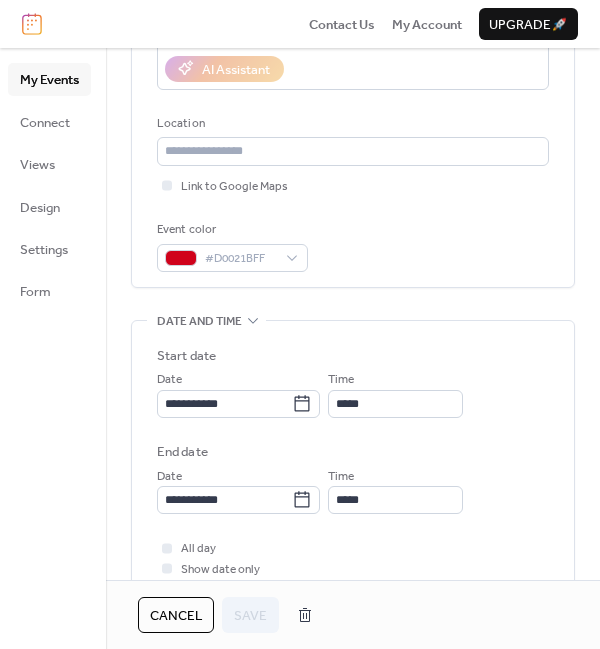 scroll, scrollTop: 366, scrollLeft: 0, axis: vertical 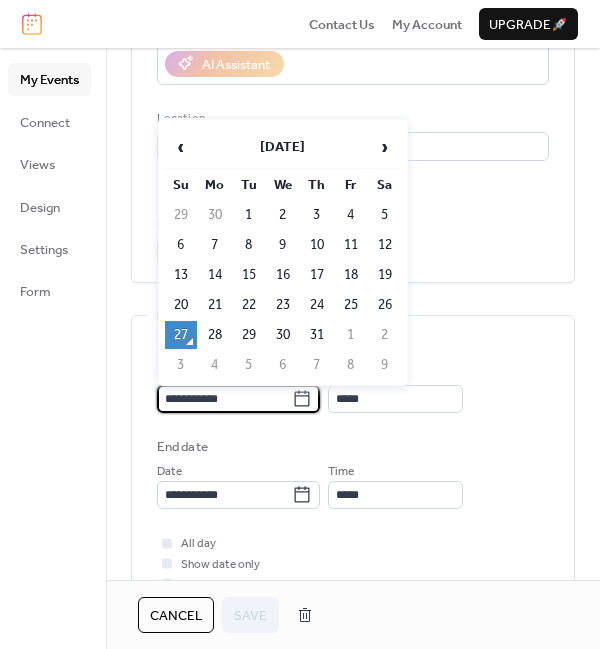 click on "**********" at bounding box center [224, 399] 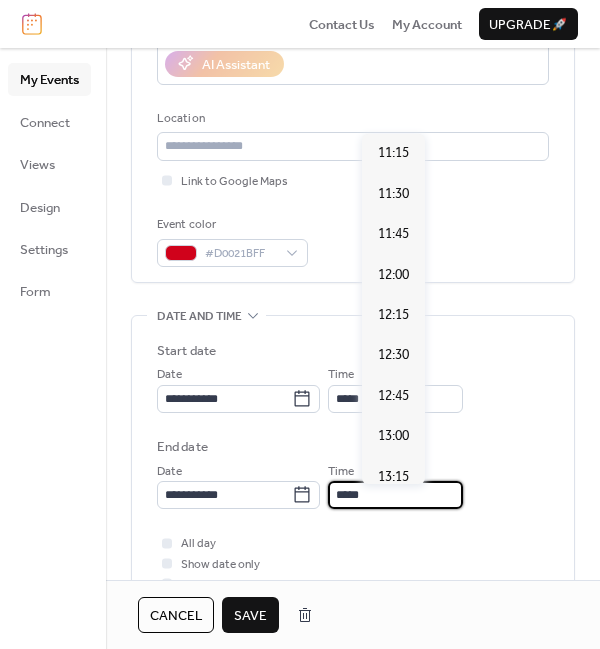 click on "*****" at bounding box center [395, 495] 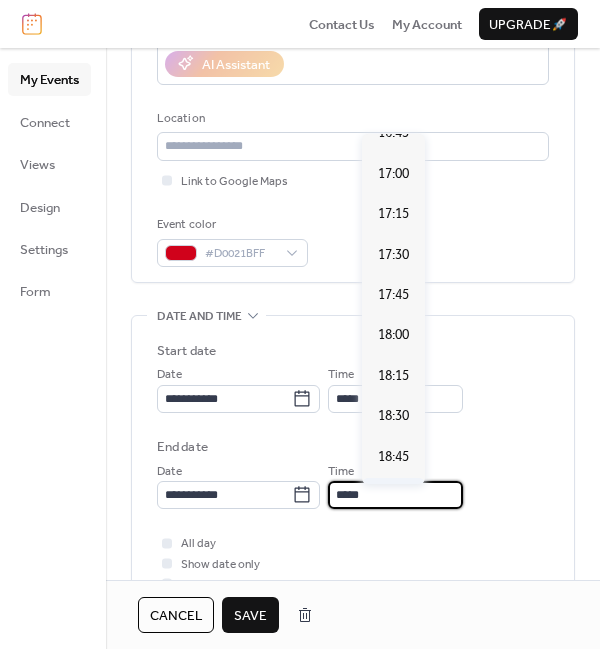 scroll, scrollTop: 914, scrollLeft: 0, axis: vertical 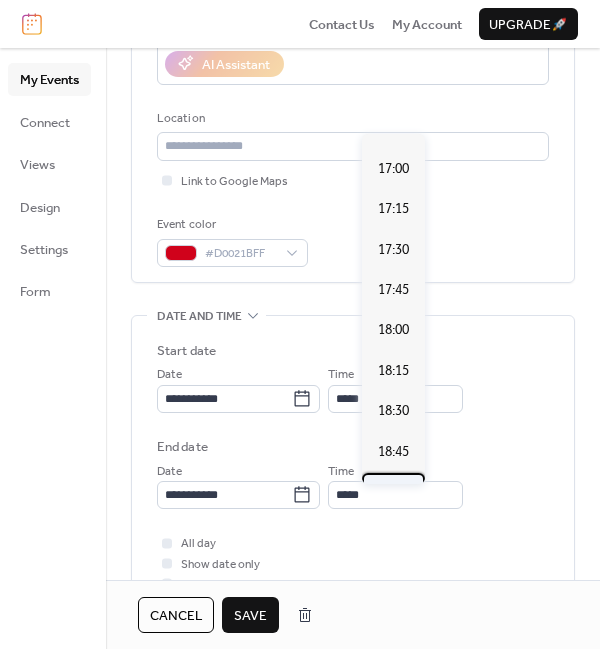 click on "19:00" at bounding box center [393, 492] 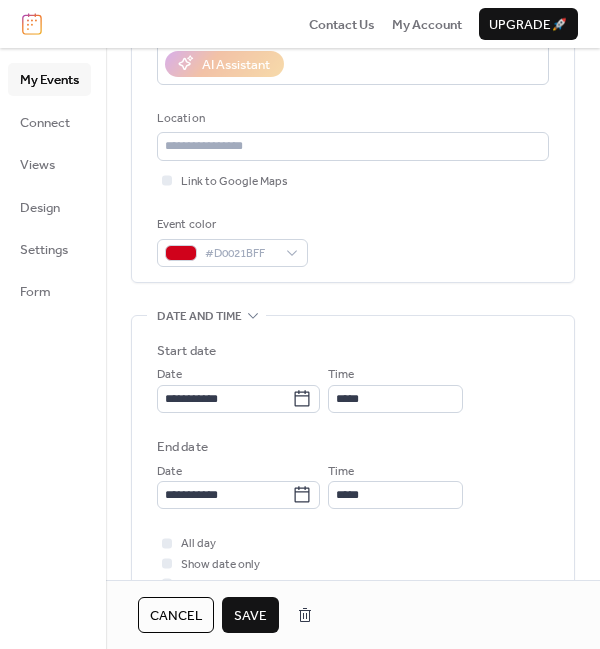 click on "Save" at bounding box center (250, 616) 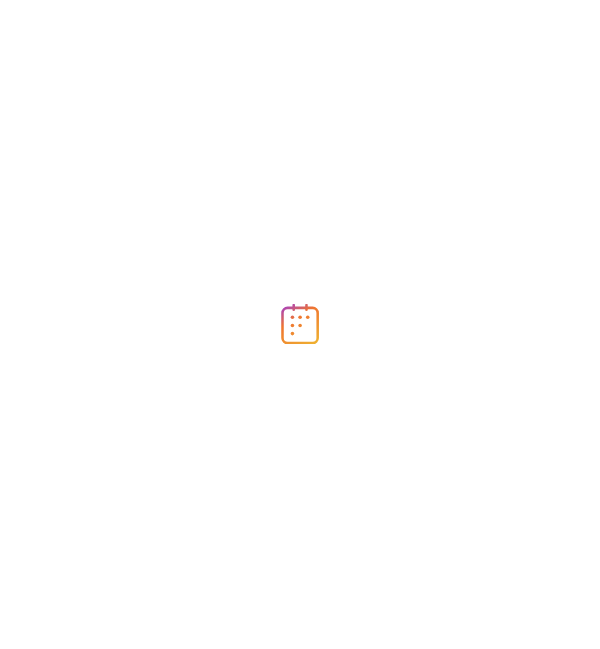 scroll, scrollTop: 0, scrollLeft: 0, axis: both 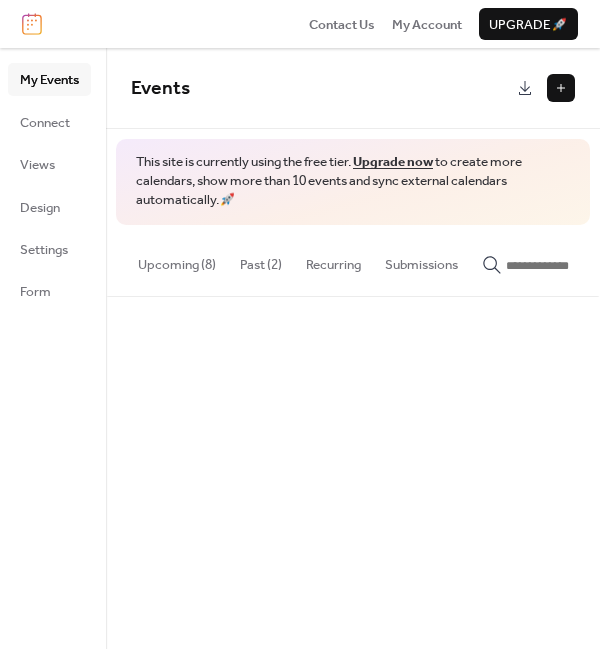 click on "Past (2)" at bounding box center [261, 260] 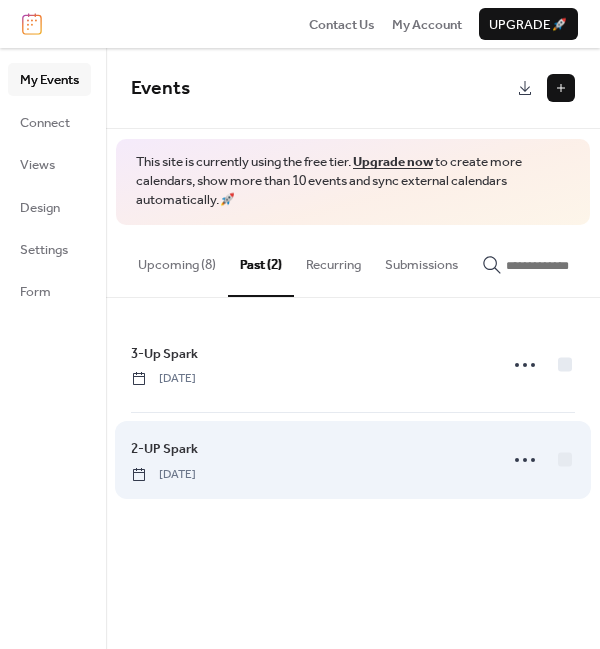 click on "2-UP Spark" at bounding box center (164, 449) 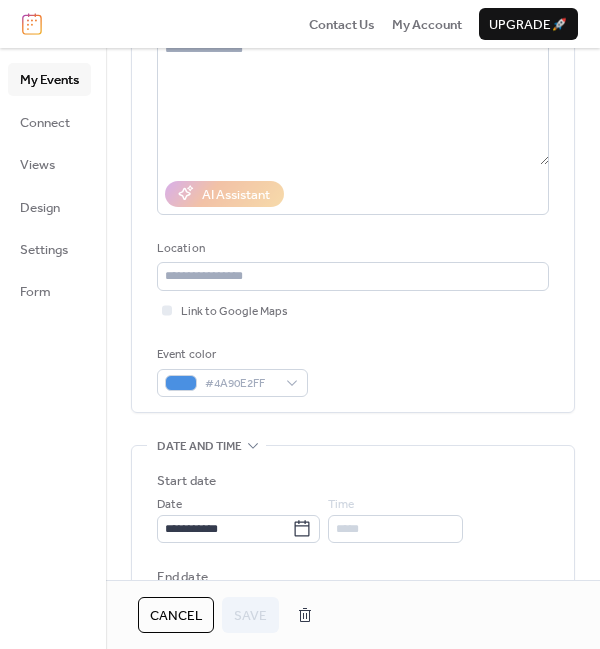 scroll, scrollTop: 249, scrollLeft: 0, axis: vertical 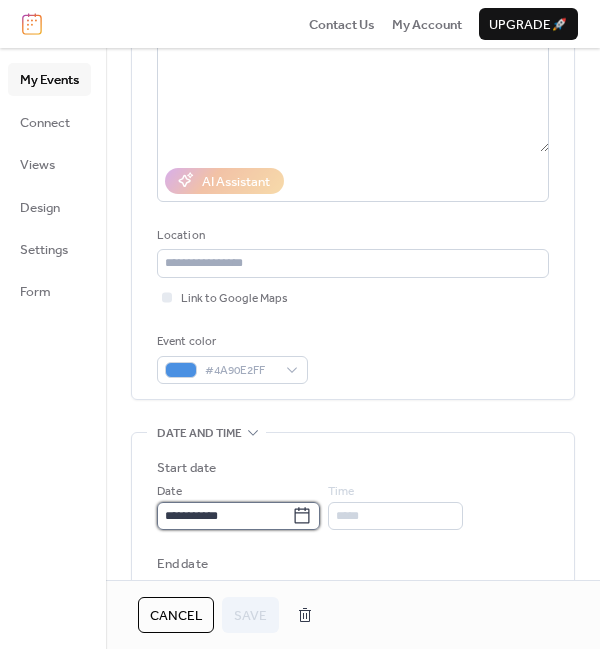 click on "**********" at bounding box center [224, 516] 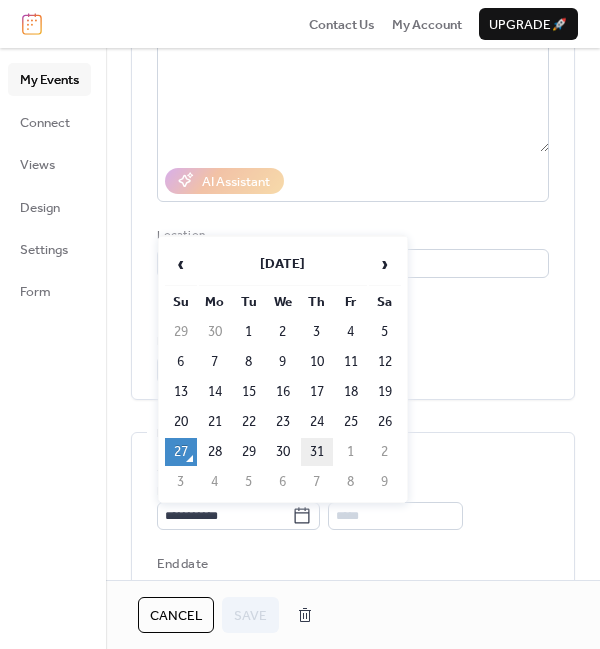 click on "31" at bounding box center [317, 452] 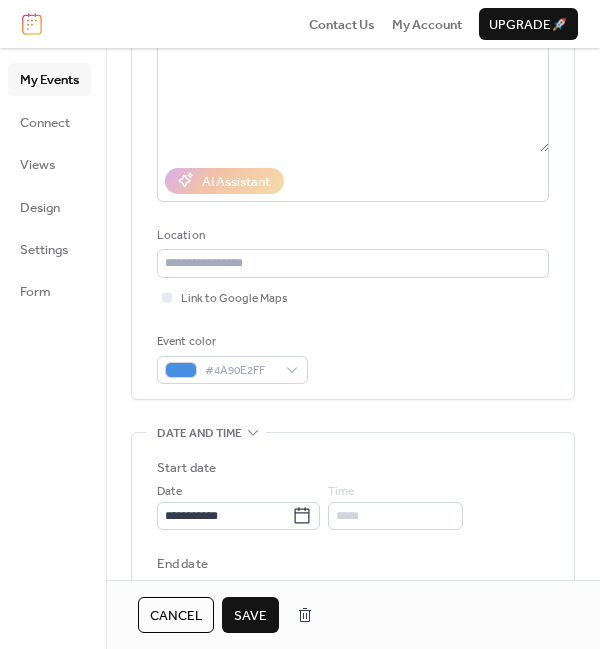 click on "Save" at bounding box center (250, 616) 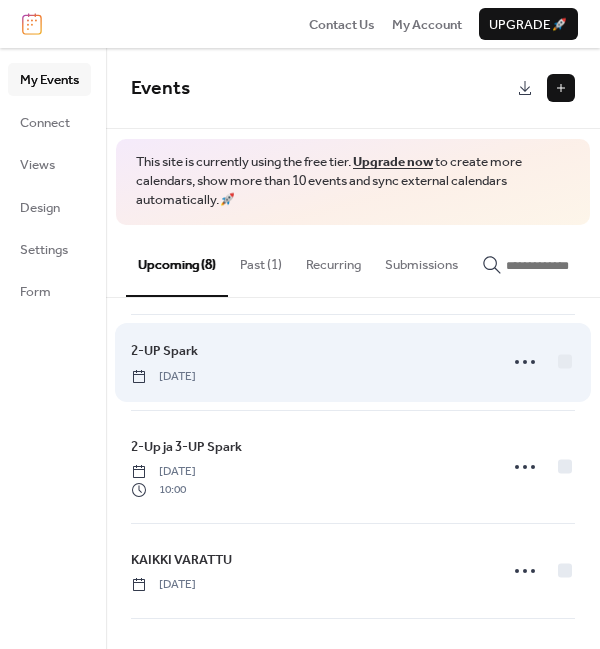 scroll, scrollTop: 205, scrollLeft: 0, axis: vertical 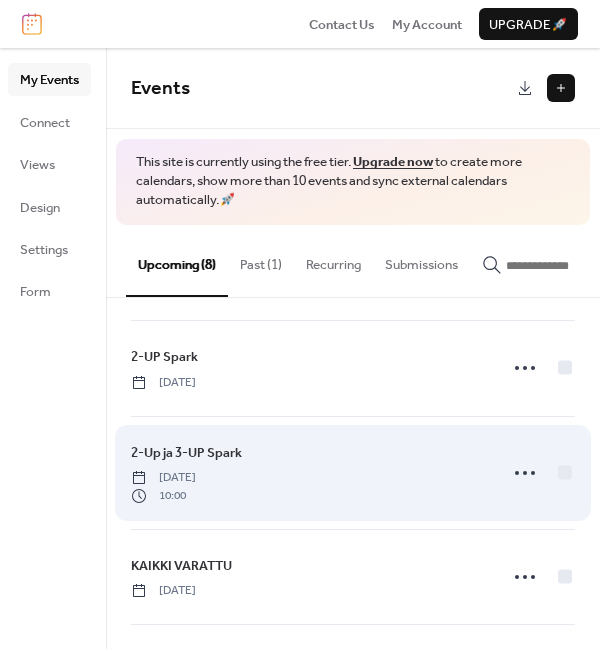 click on "2-Up ja 3-UP Spark" at bounding box center (186, 453) 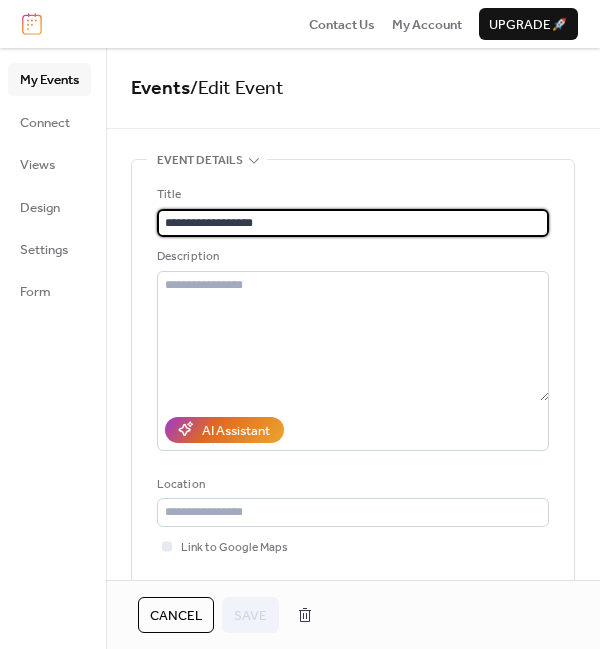 drag, startPoint x: 204, startPoint y: 221, endPoint x: 250, endPoint y: 221, distance: 46 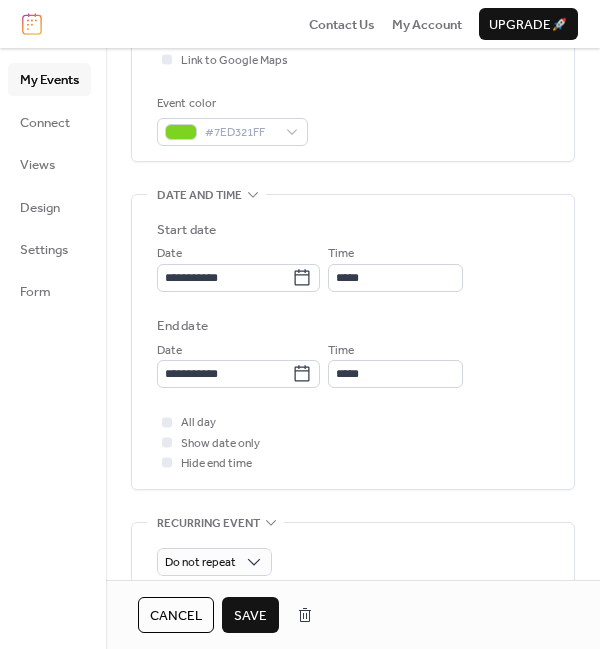 scroll, scrollTop: 474, scrollLeft: 0, axis: vertical 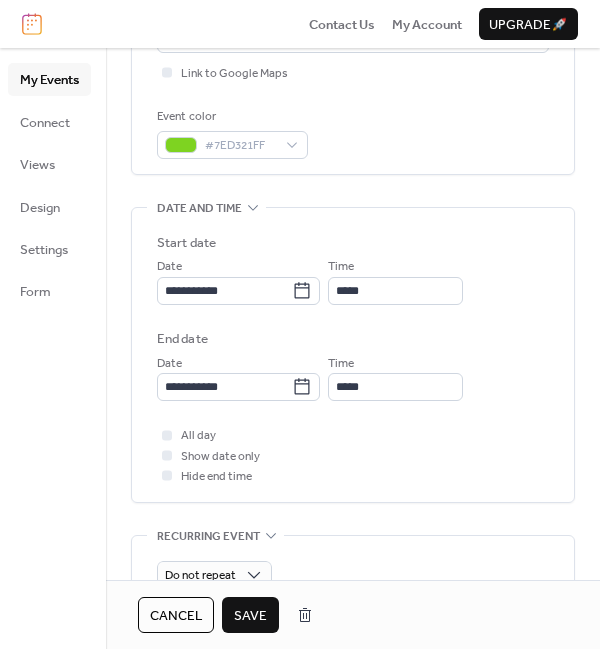 type on "**********" 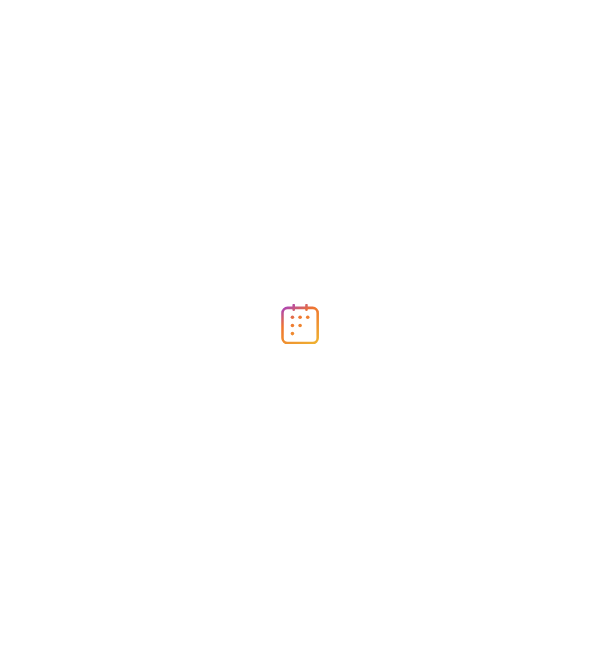 scroll, scrollTop: 0, scrollLeft: 0, axis: both 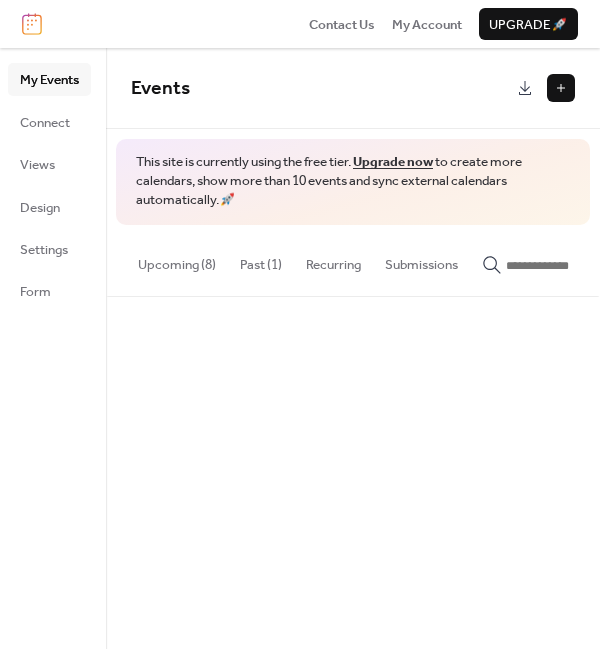 click on "Upcoming (8)" at bounding box center [177, 260] 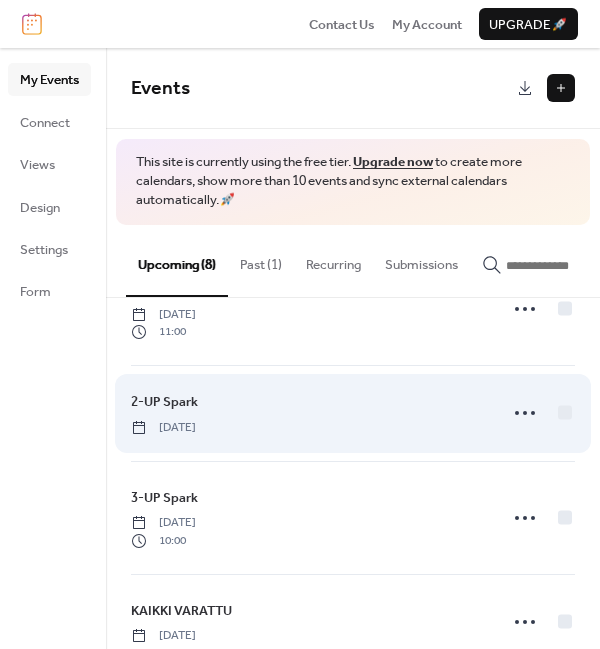 scroll, scrollTop: 165, scrollLeft: 0, axis: vertical 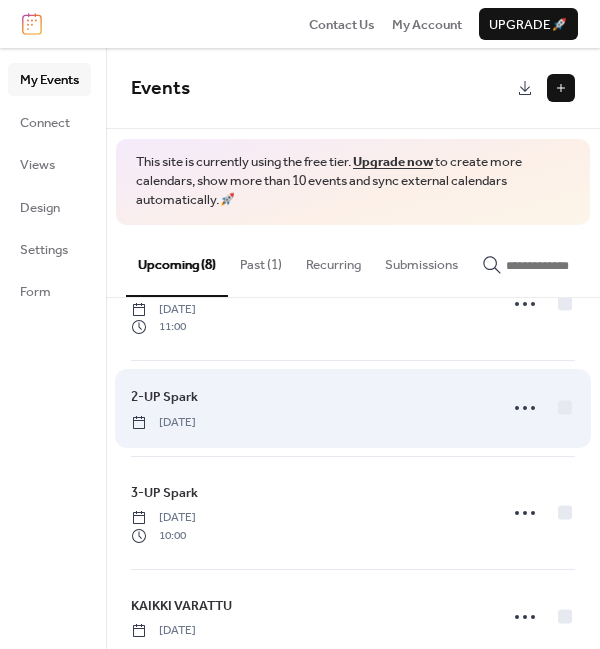 click on "2-UP Spark Thursday, July 31, 2025" at bounding box center [308, 408] 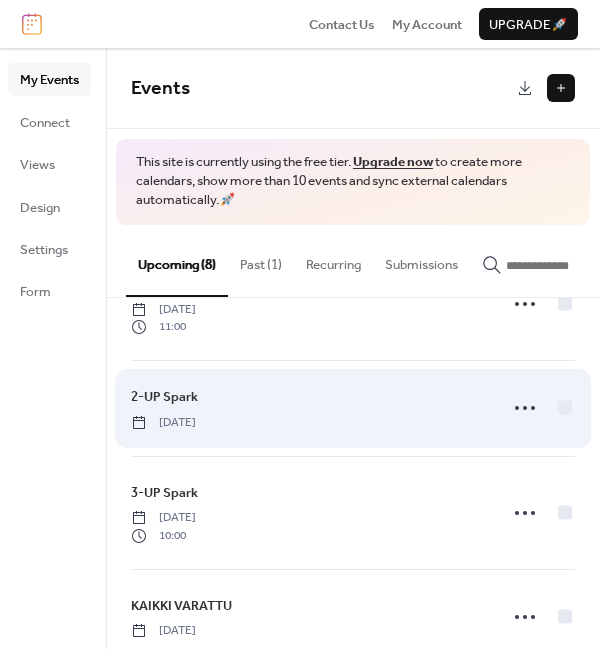 click on "2-UP Spark" at bounding box center [164, 397] 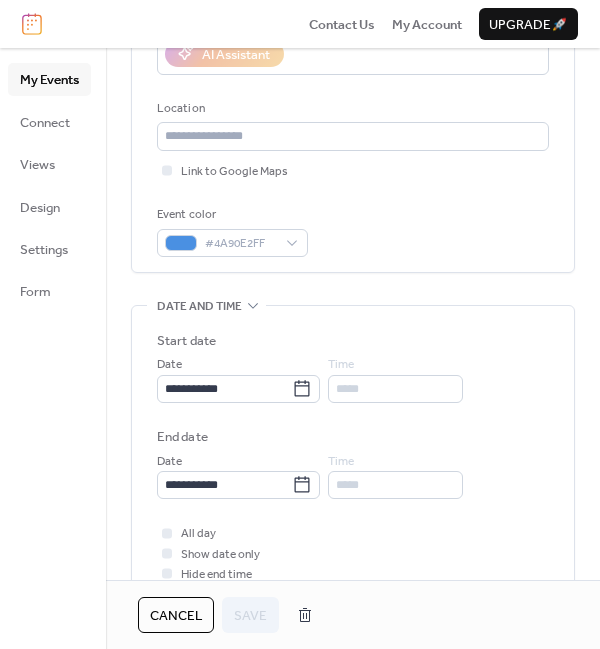 scroll, scrollTop: 382, scrollLeft: 0, axis: vertical 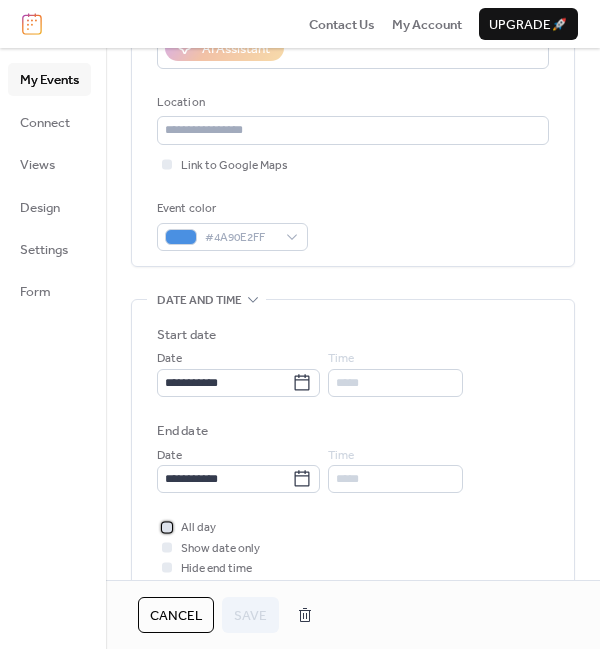 click 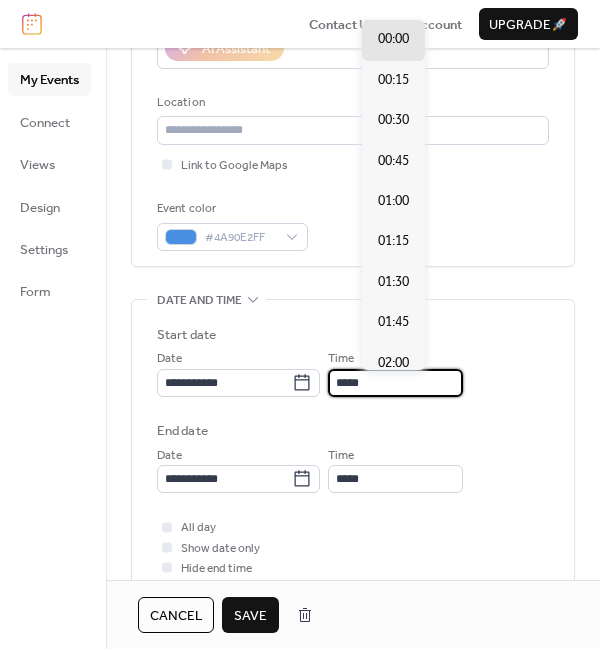 click on "*****" at bounding box center [395, 383] 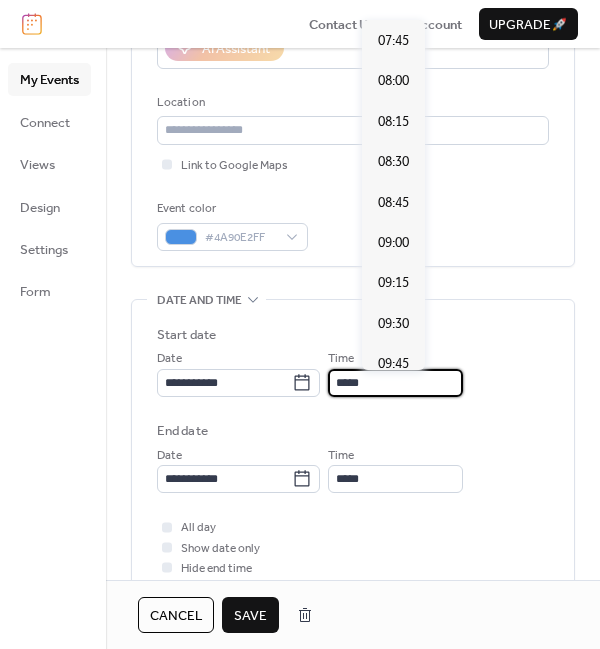 scroll, scrollTop: 1253, scrollLeft: 0, axis: vertical 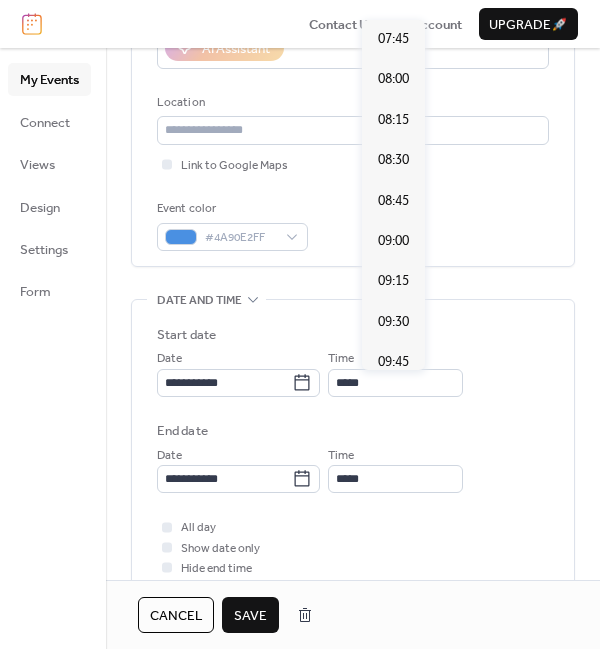 click on "10:00" at bounding box center [393, 403] 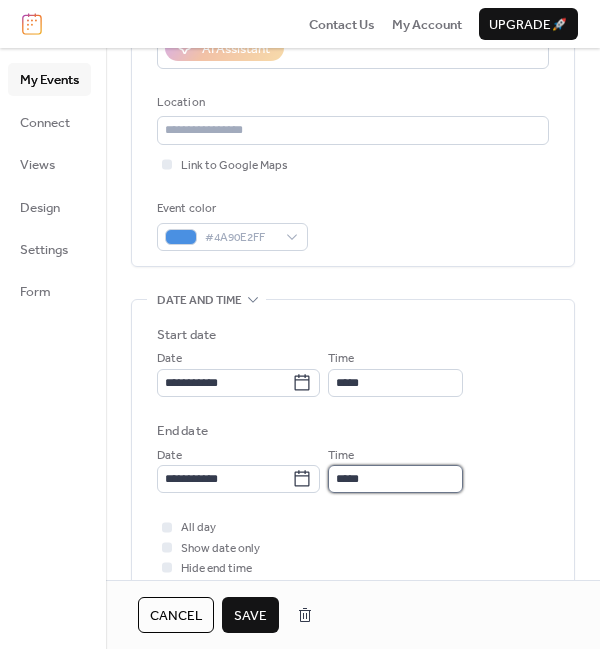 click on "*****" at bounding box center (395, 479) 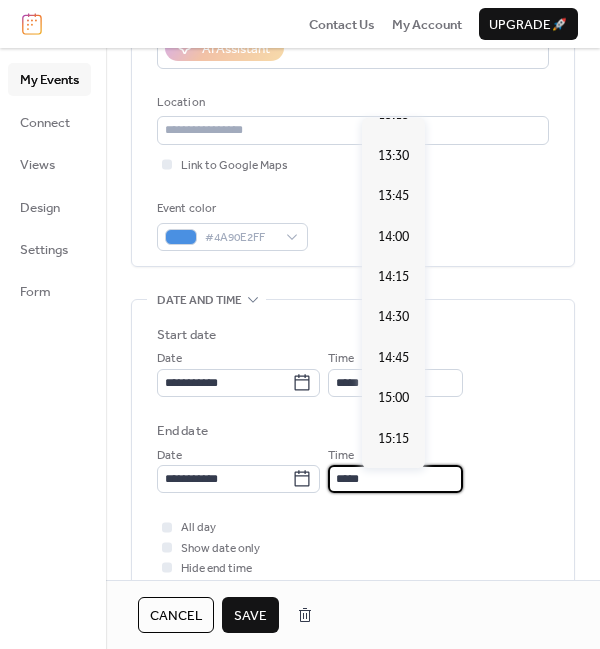scroll, scrollTop: 508, scrollLeft: 0, axis: vertical 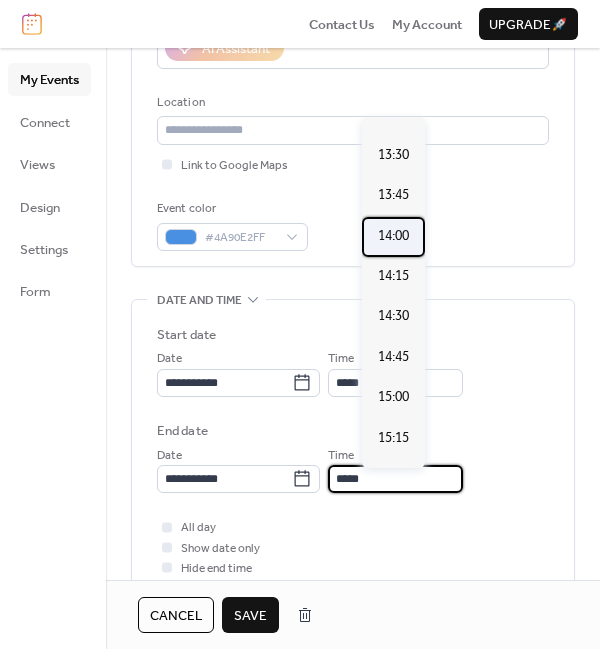 click on "14:00" at bounding box center (393, 236) 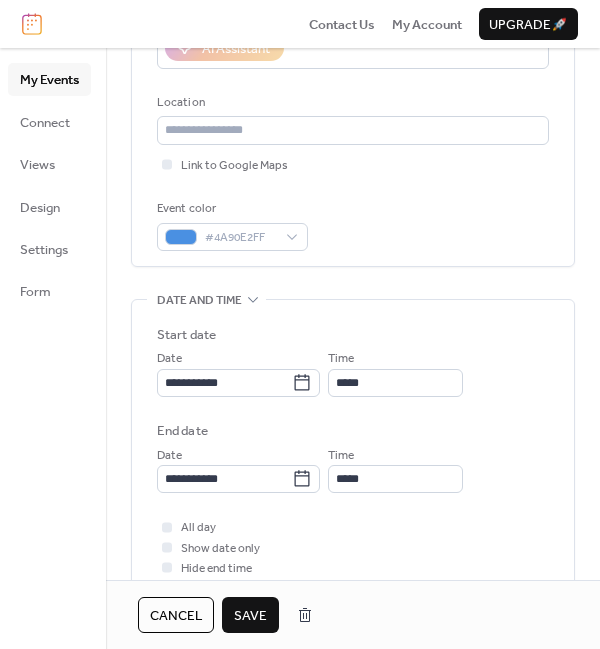 type on "*****" 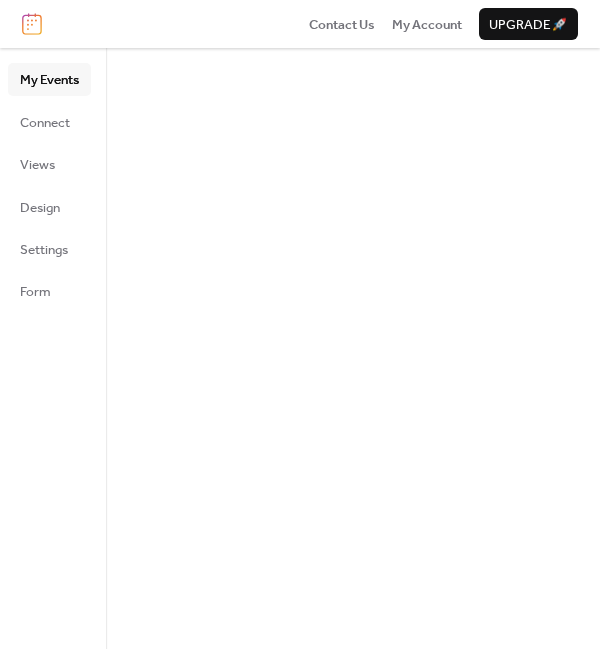 scroll, scrollTop: 0, scrollLeft: 0, axis: both 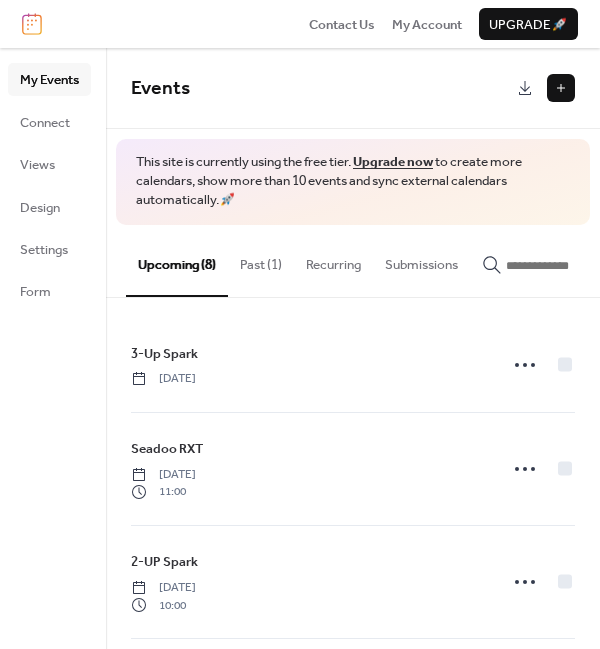 click on "Past (1)" at bounding box center (261, 260) 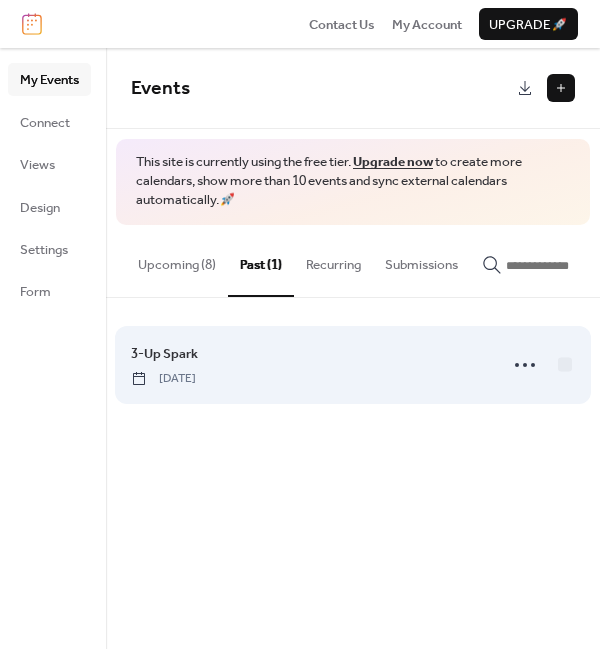 click on "3-Up Spark" at bounding box center (164, 354) 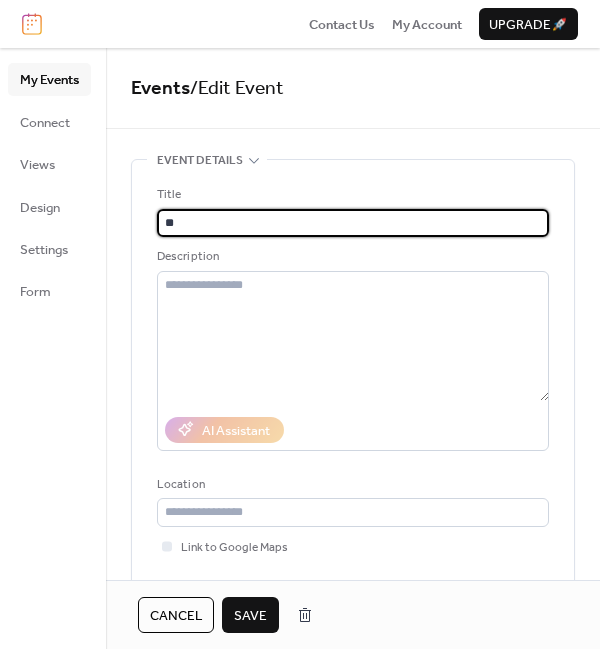 type on "*" 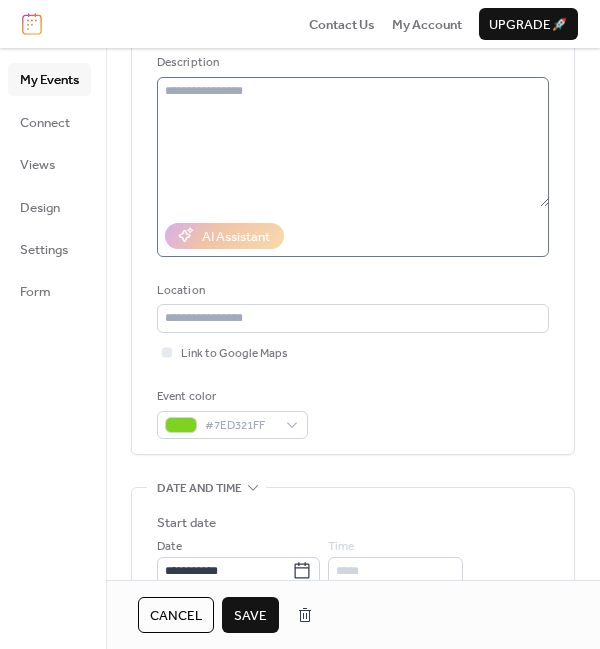 scroll, scrollTop: 223, scrollLeft: 0, axis: vertical 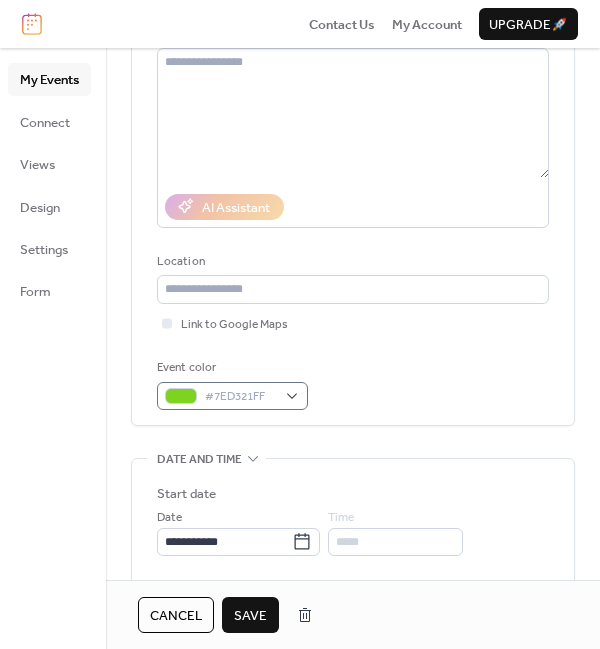 type on "**********" 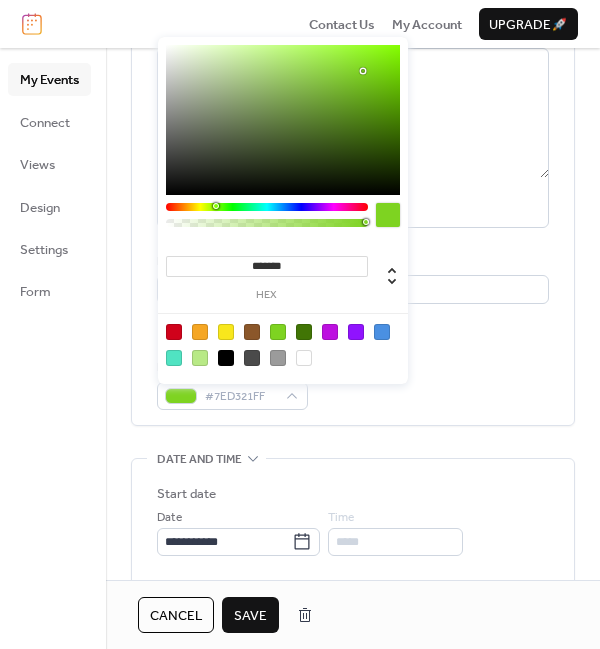 click at bounding box center [174, 332] 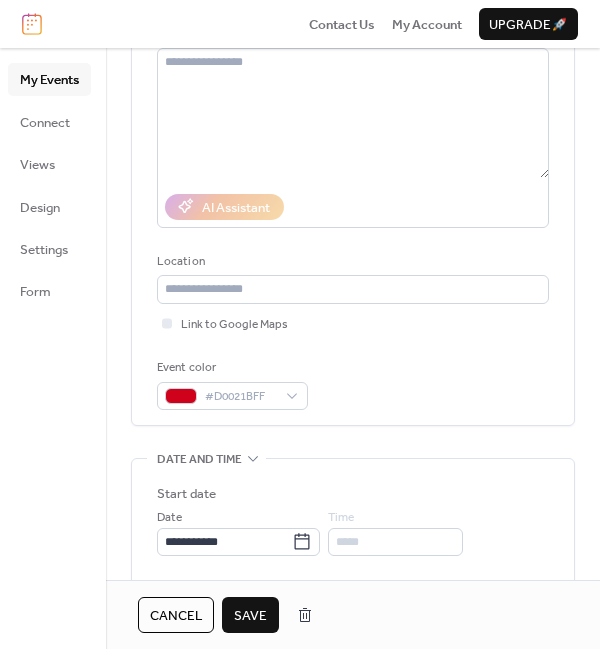 click on "Event color #D0021BFF" at bounding box center [353, 384] 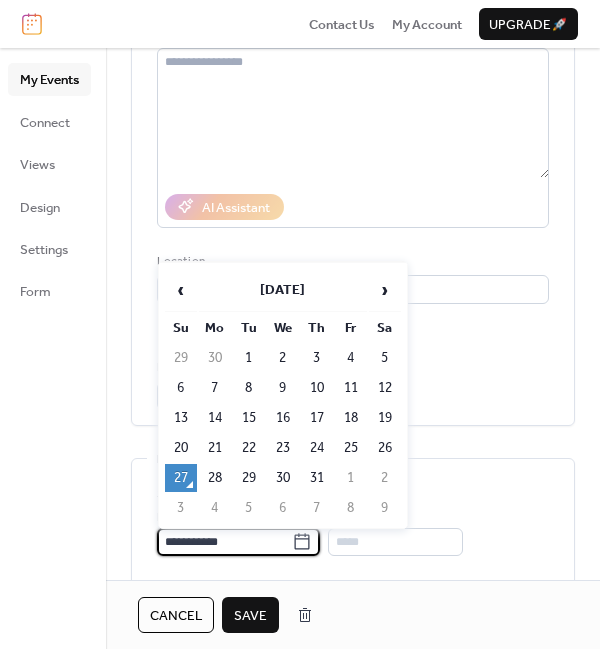 click on "**********" at bounding box center [224, 542] 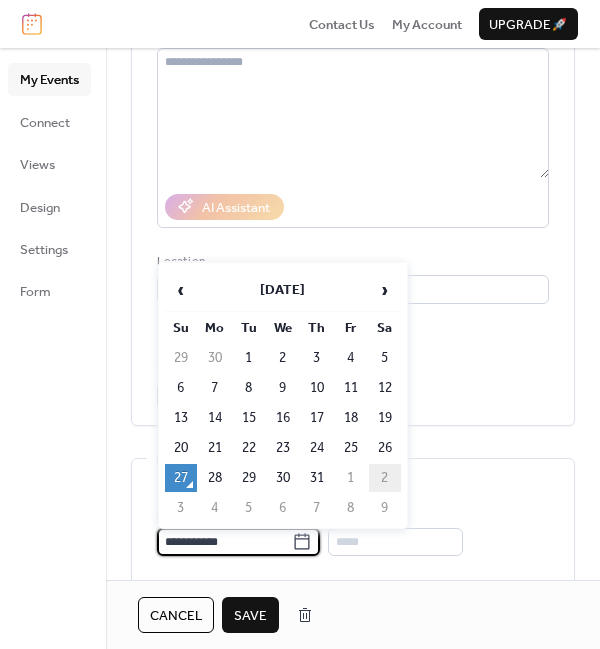 click on "2" at bounding box center (385, 478) 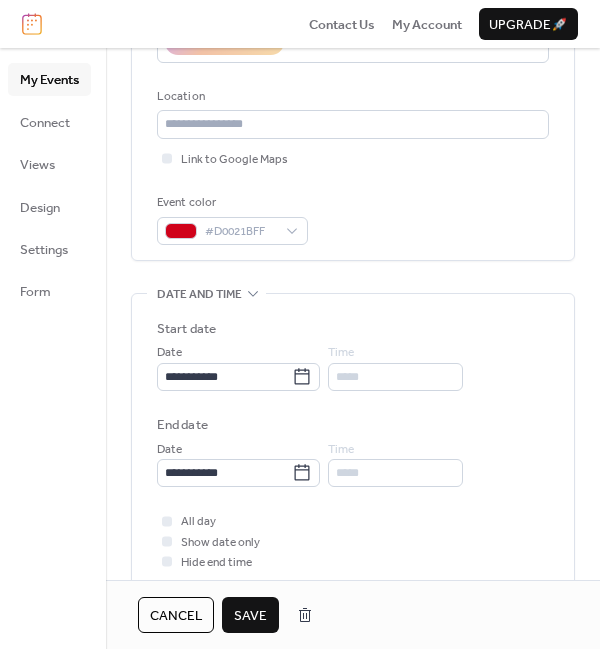 scroll, scrollTop: 397, scrollLeft: 0, axis: vertical 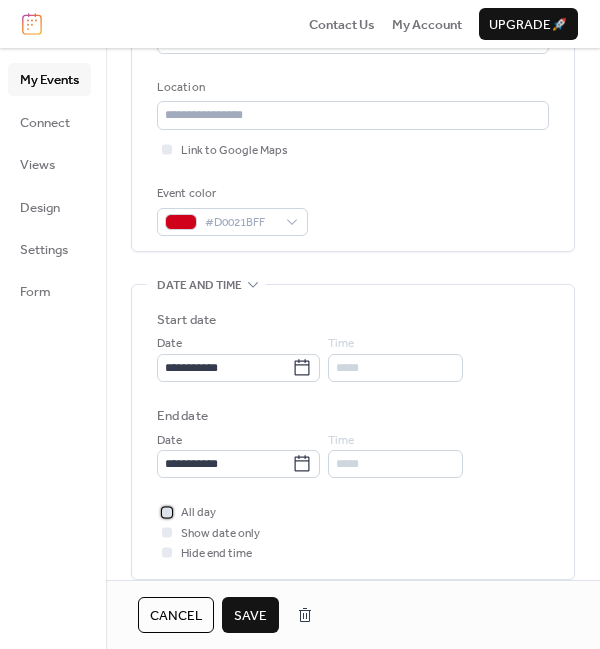 click 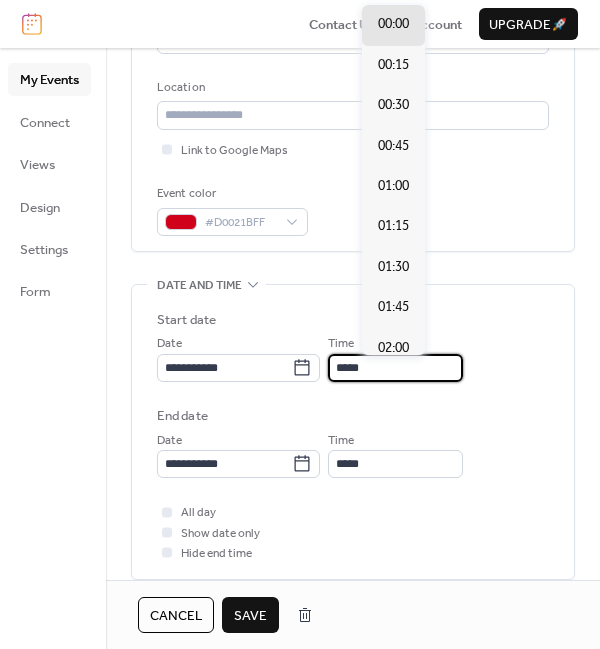 click on "*****" at bounding box center [395, 368] 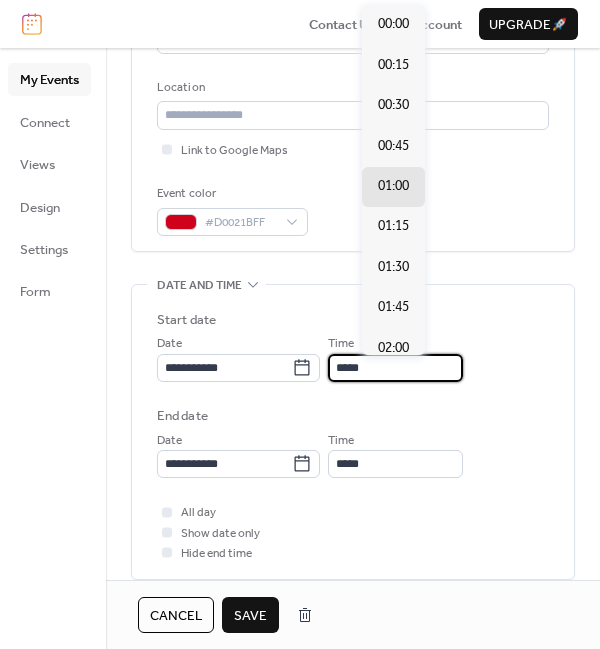scroll, scrollTop: 1716, scrollLeft: 0, axis: vertical 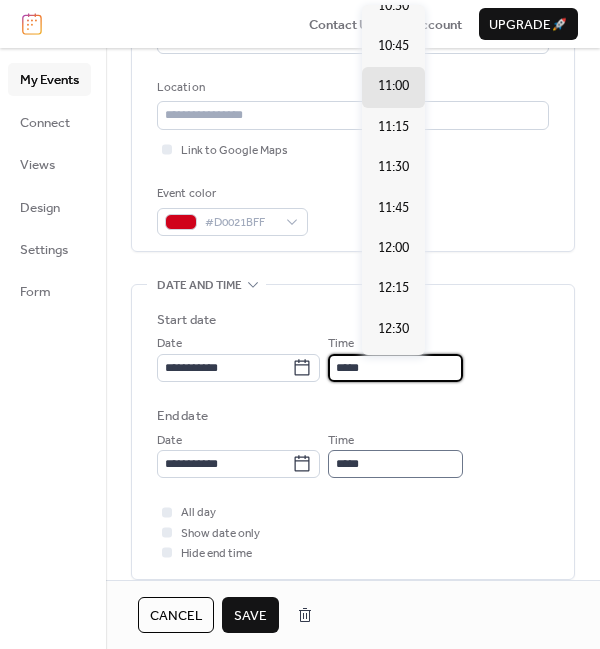 type on "*****" 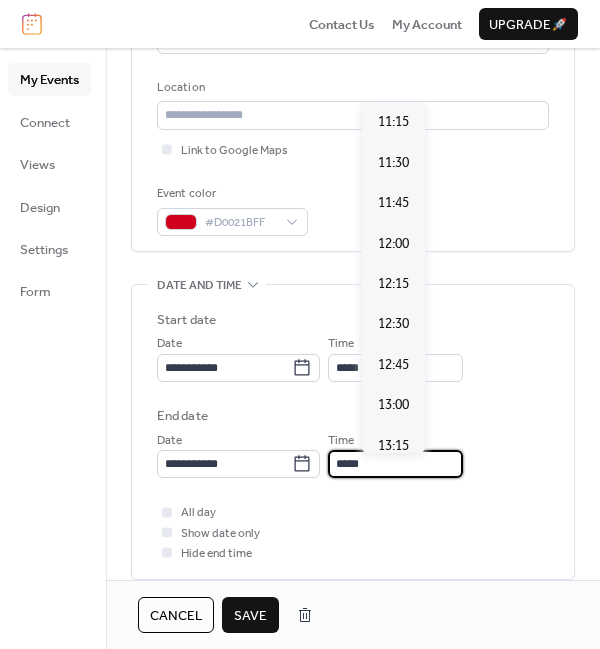 click on "*****" at bounding box center (395, 464) 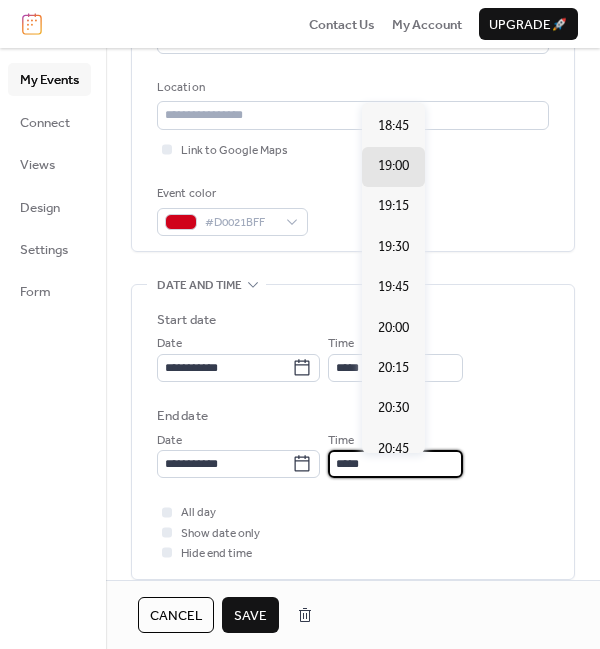 type on "*****" 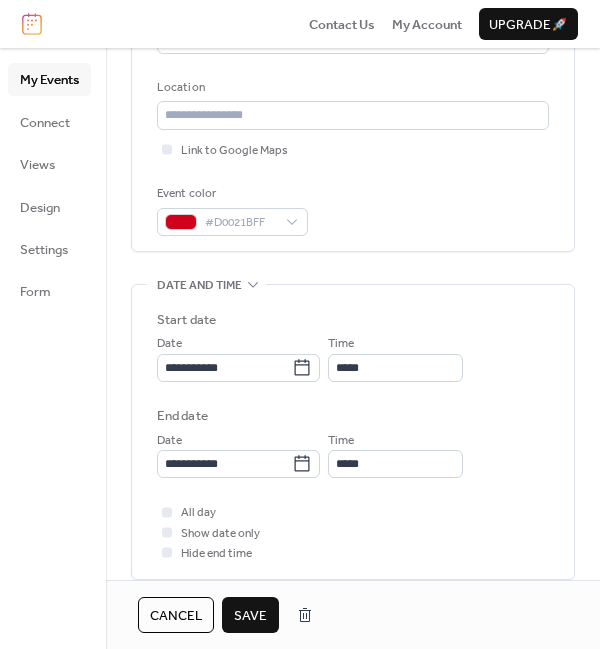 click on "All day Show date only Hide end time" at bounding box center (353, 532) 